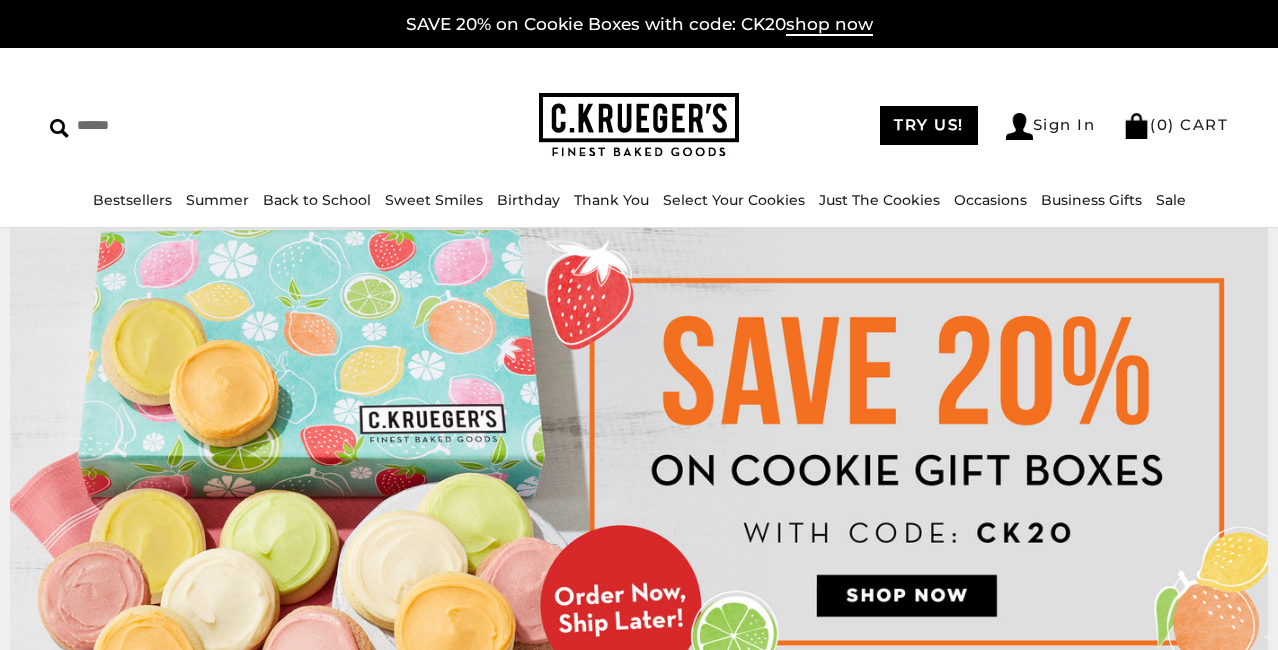 scroll, scrollTop: 0, scrollLeft: 0, axis: both 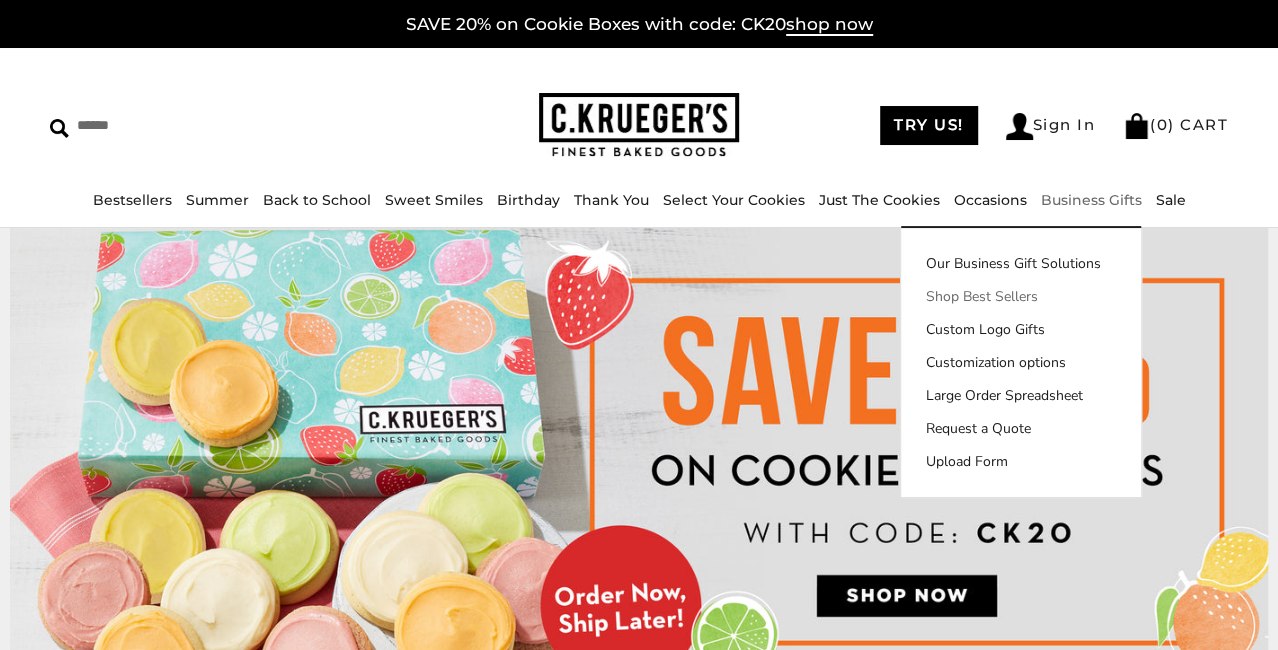 click on "Shop Best Sellers" at bounding box center (1021, 296) 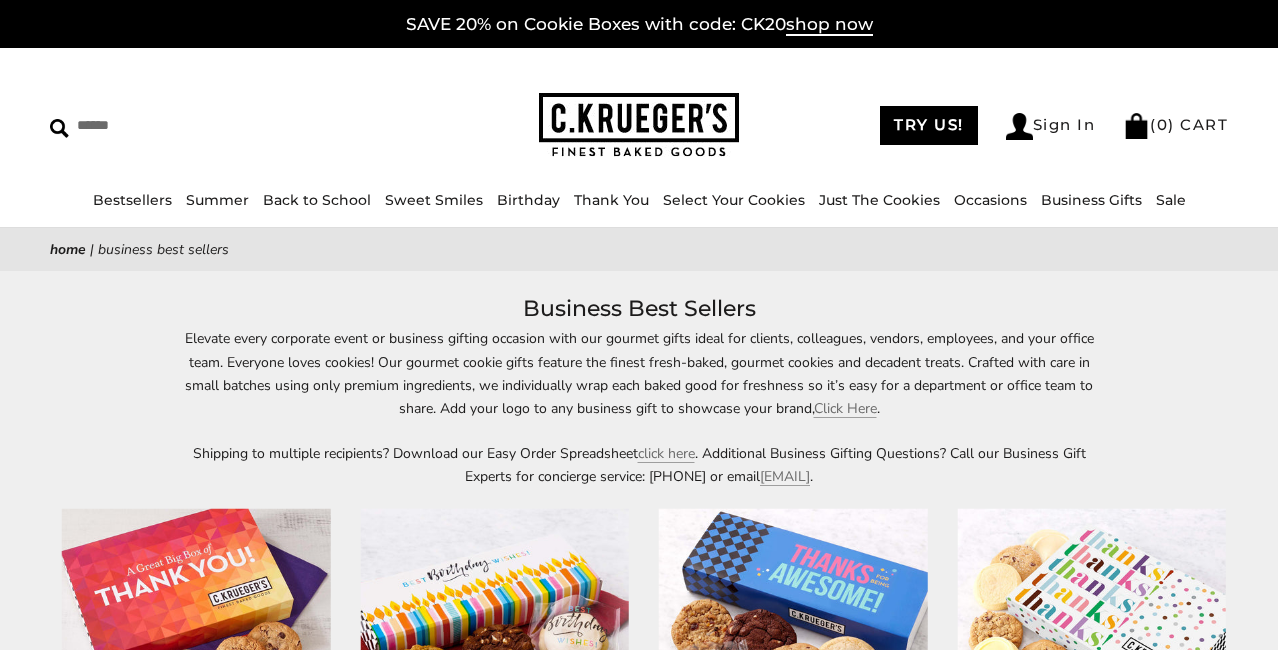 scroll, scrollTop: 0, scrollLeft: 0, axis: both 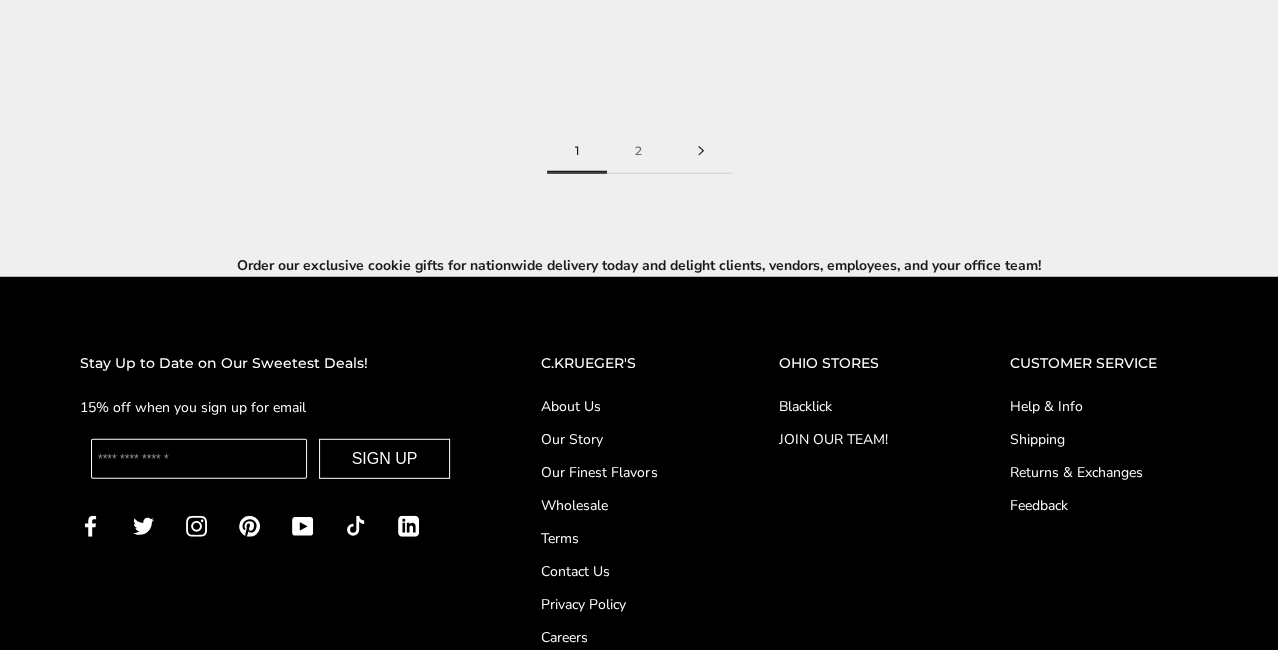 click at bounding box center (701, 151) 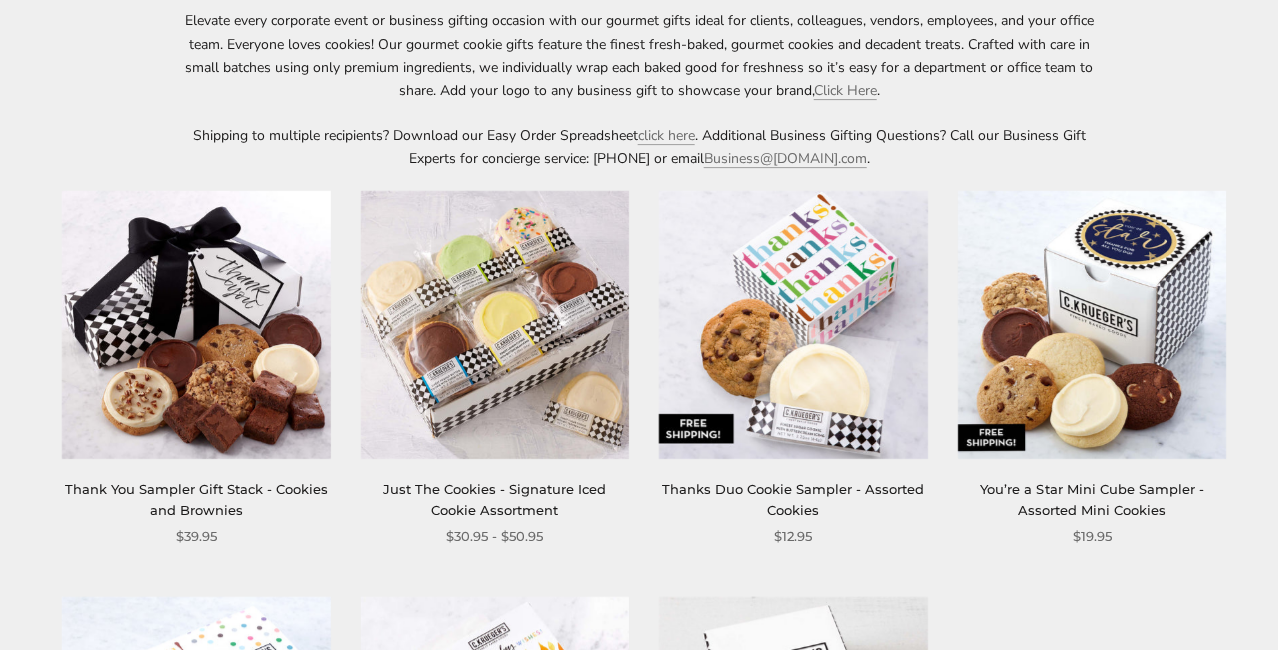 scroll, scrollTop: 0, scrollLeft: 0, axis: both 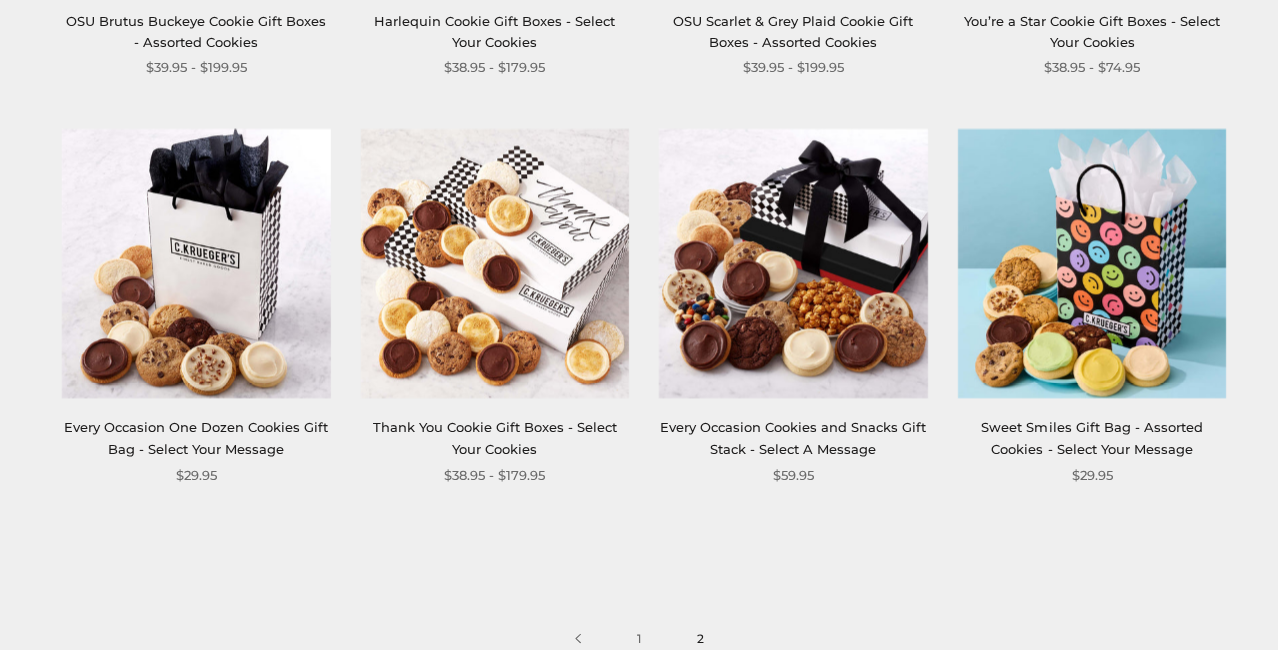 click at bounding box center (793, 263) 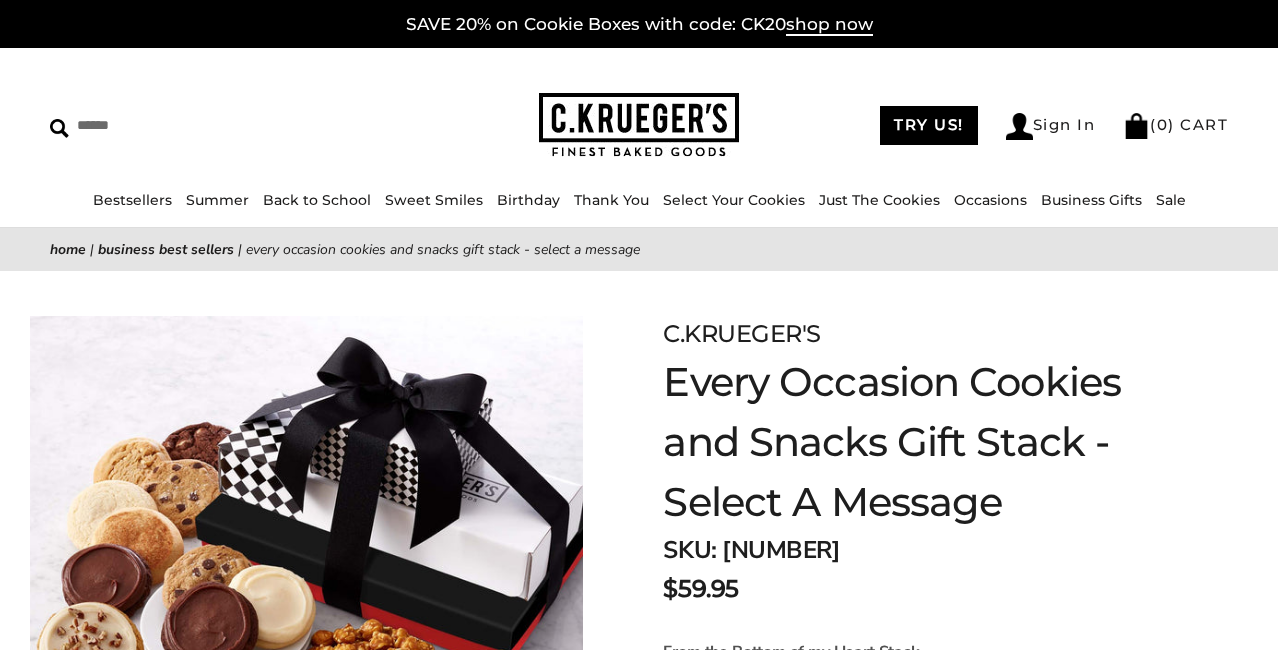 scroll, scrollTop: 0, scrollLeft: 0, axis: both 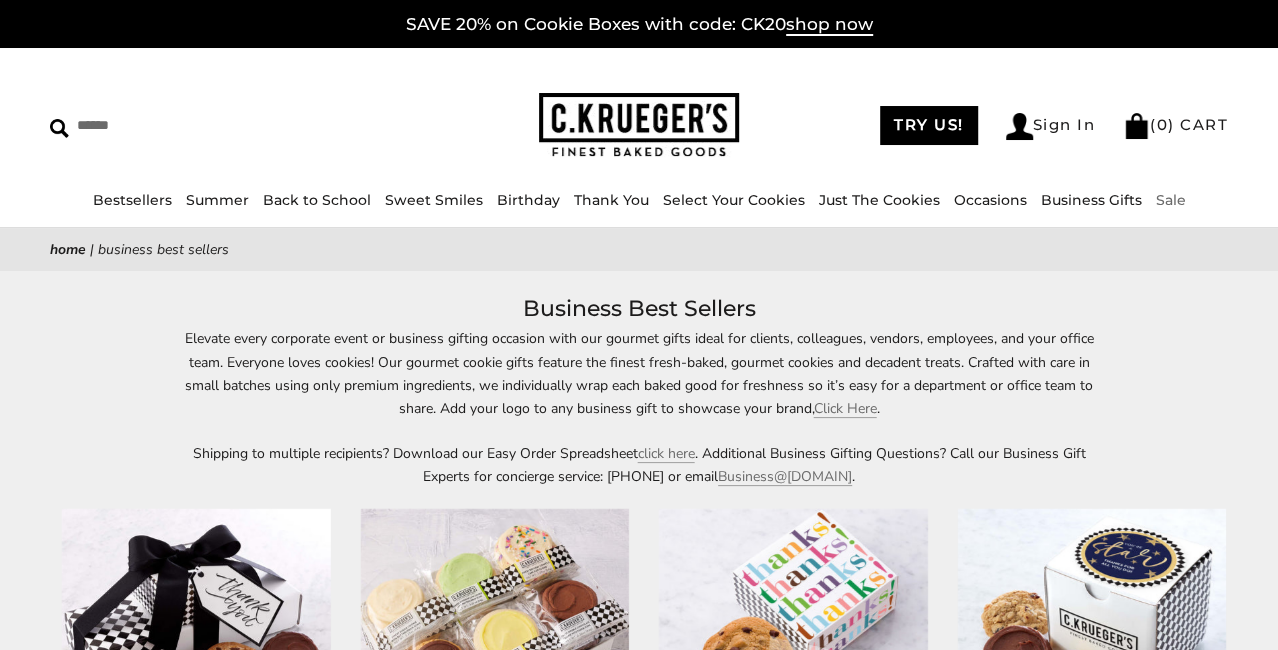 click on "Sale" at bounding box center [1171, 200] 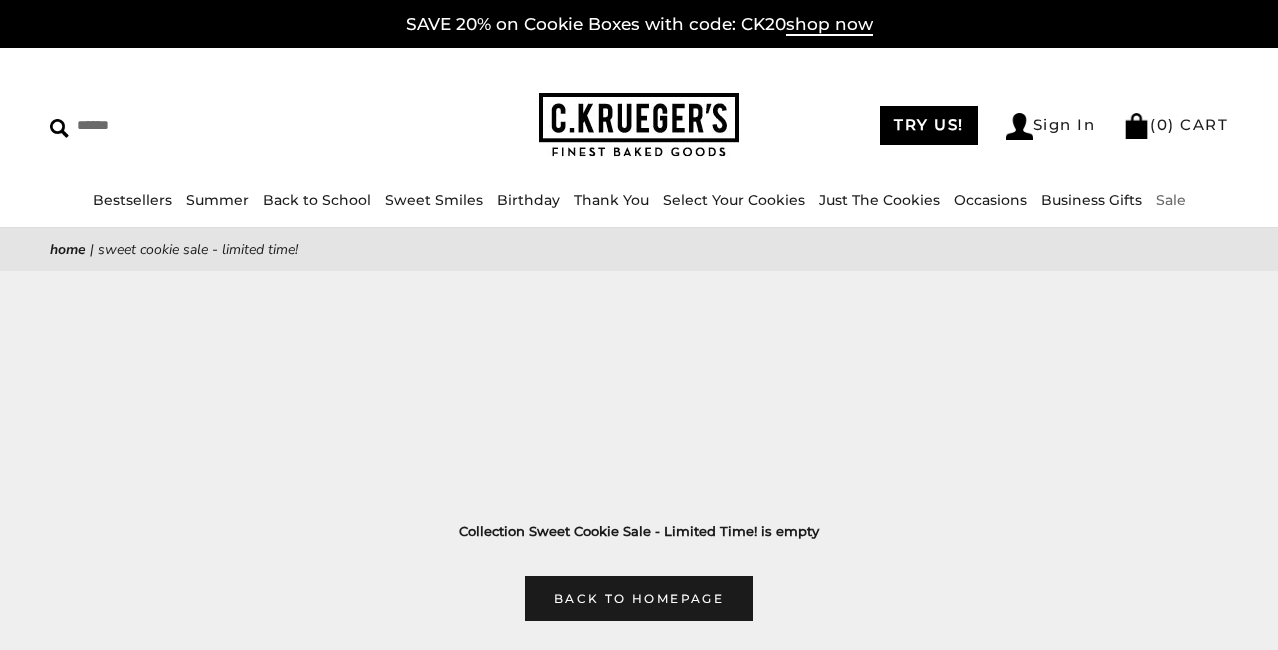 scroll, scrollTop: 0, scrollLeft: 0, axis: both 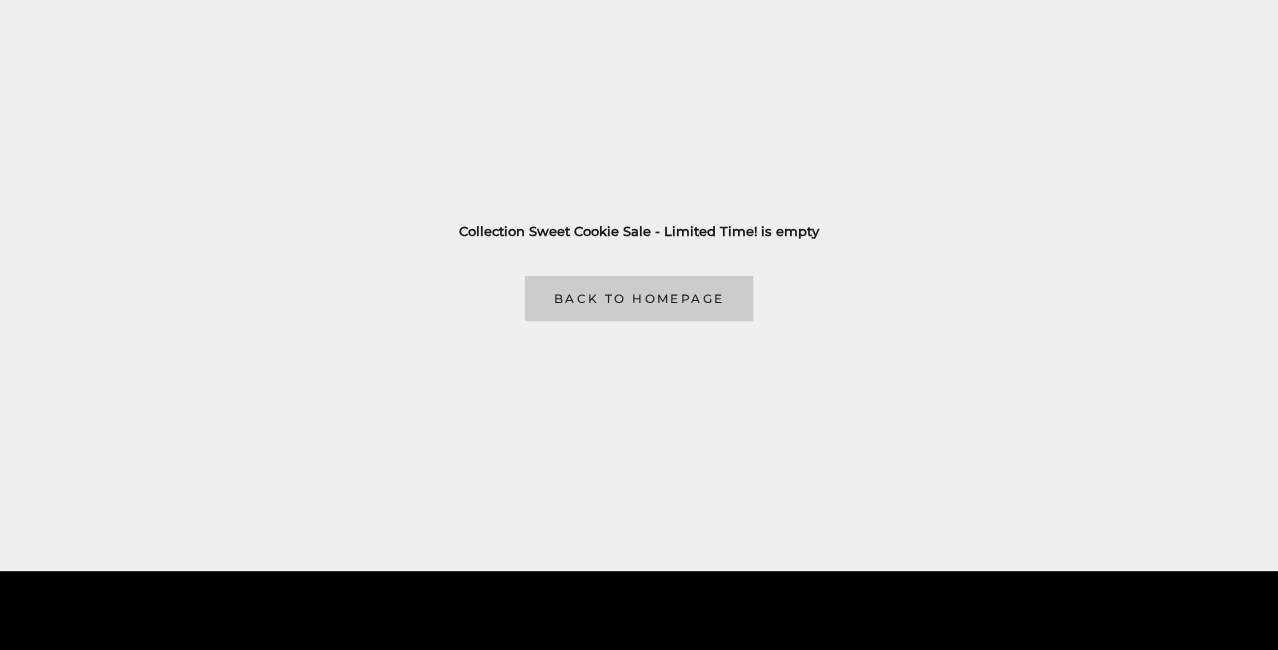 click on "Back to homepage" at bounding box center (639, 298) 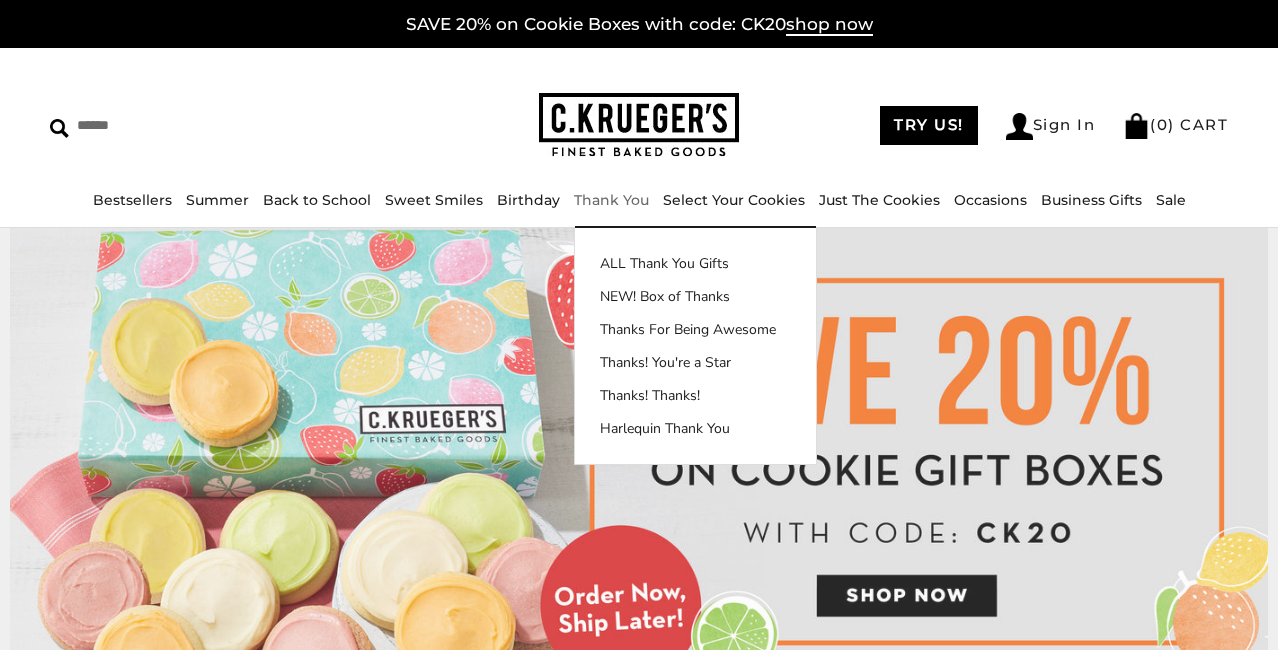 scroll, scrollTop: 0, scrollLeft: 0, axis: both 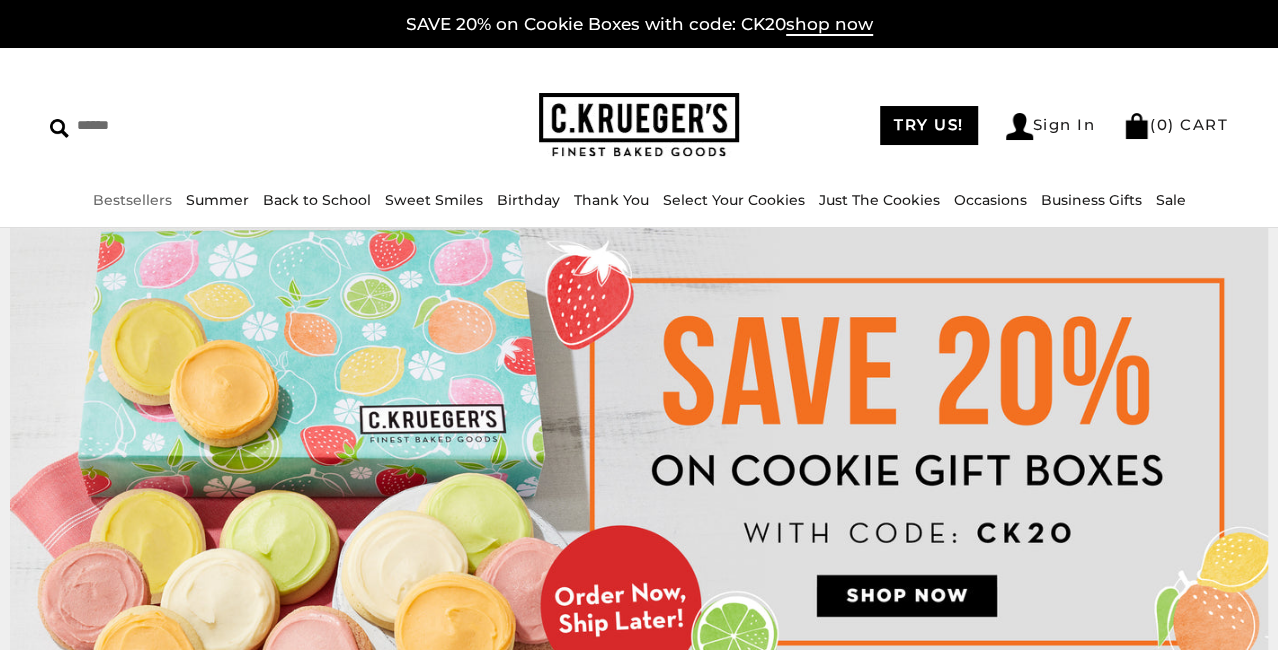 click on "Bestsellers" at bounding box center [132, 200] 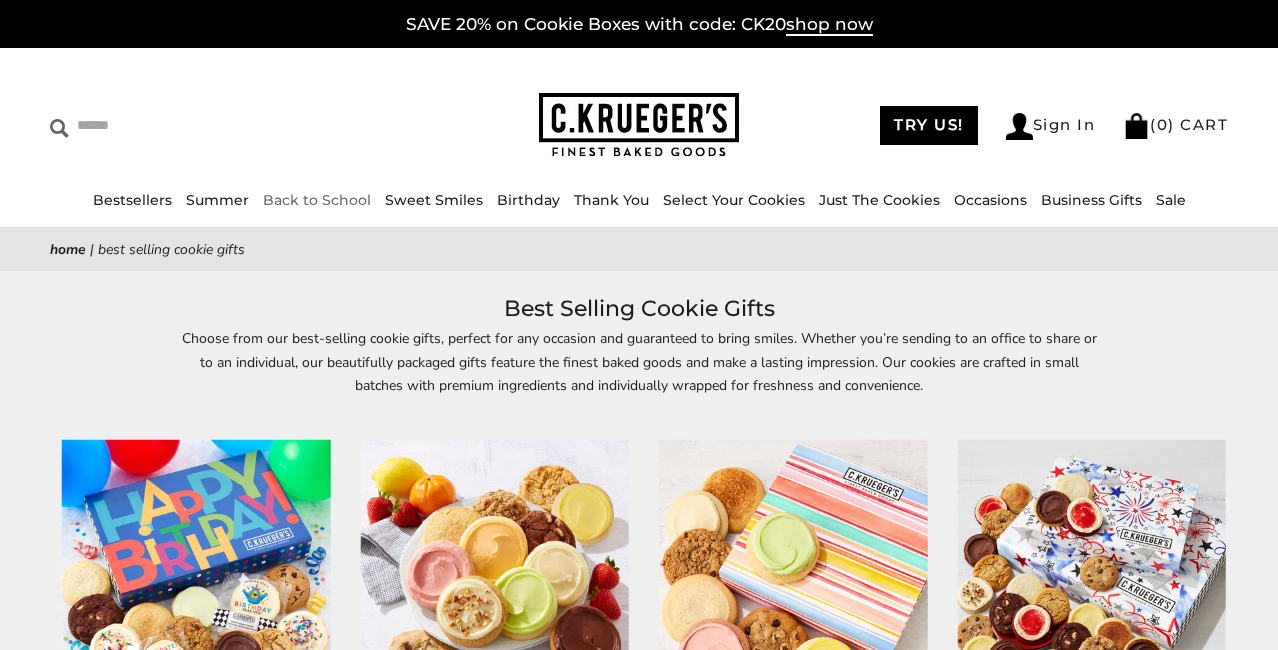 scroll, scrollTop: 0, scrollLeft: 0, axis: both 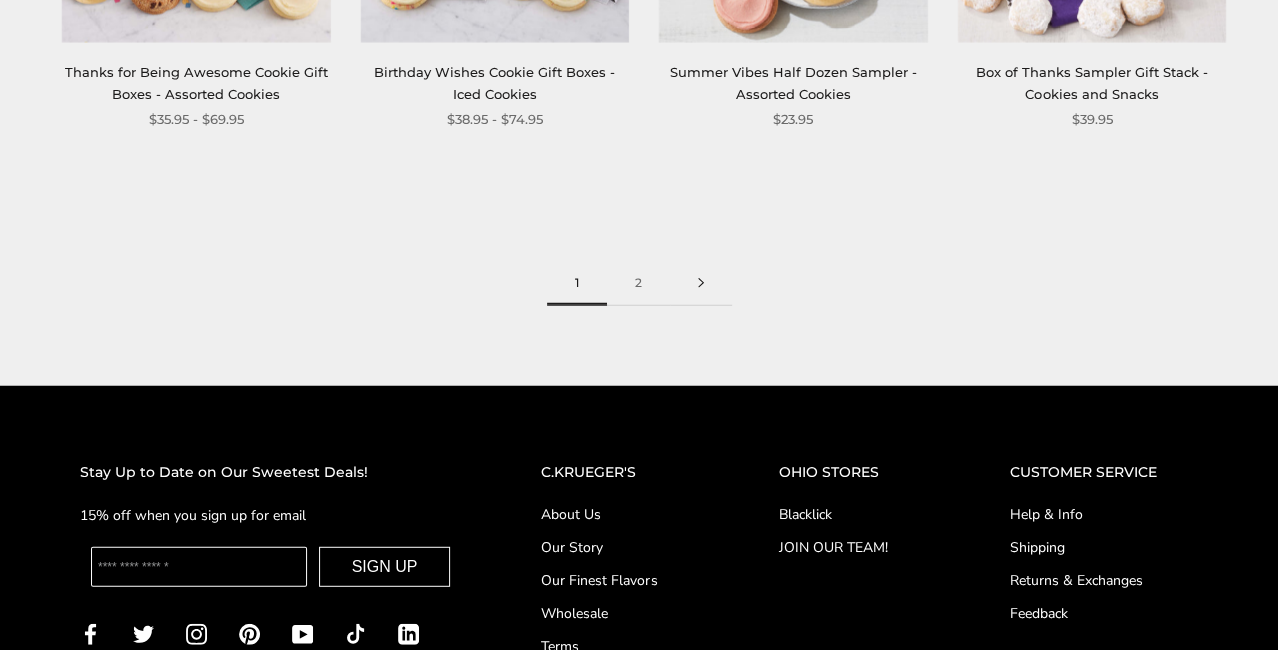 click at bounding box center (701, 283) 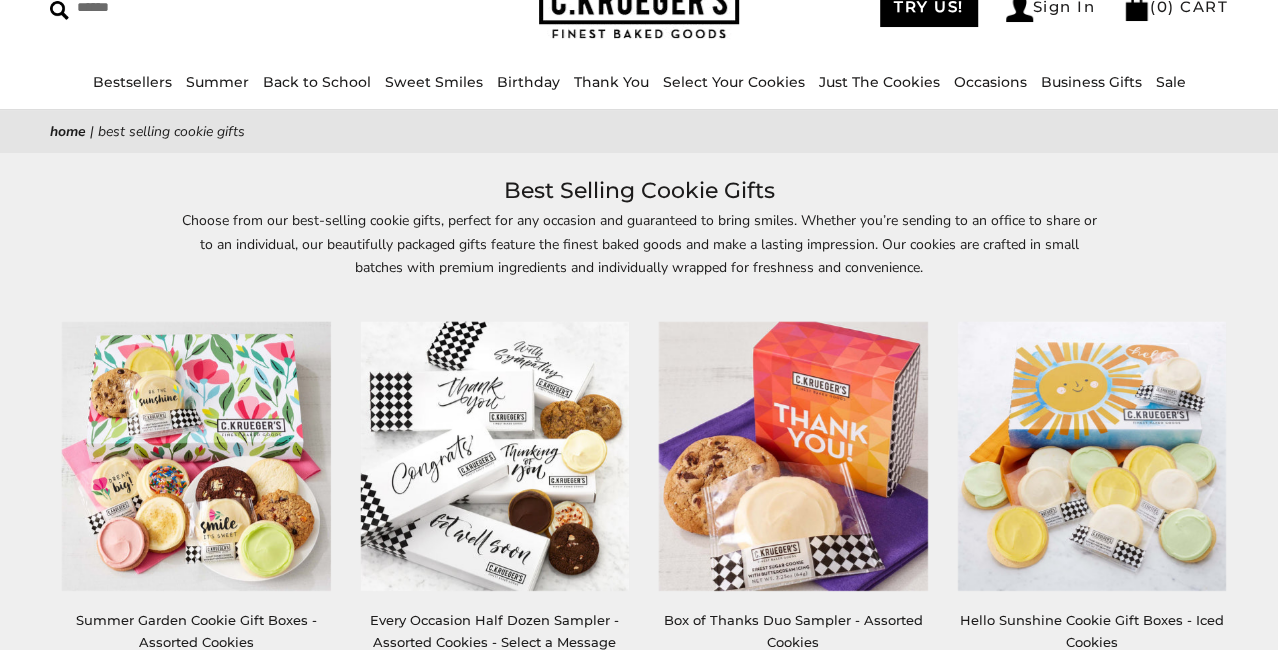scroll, scrollTop: 0, scrollLeft: 0, axis: both 